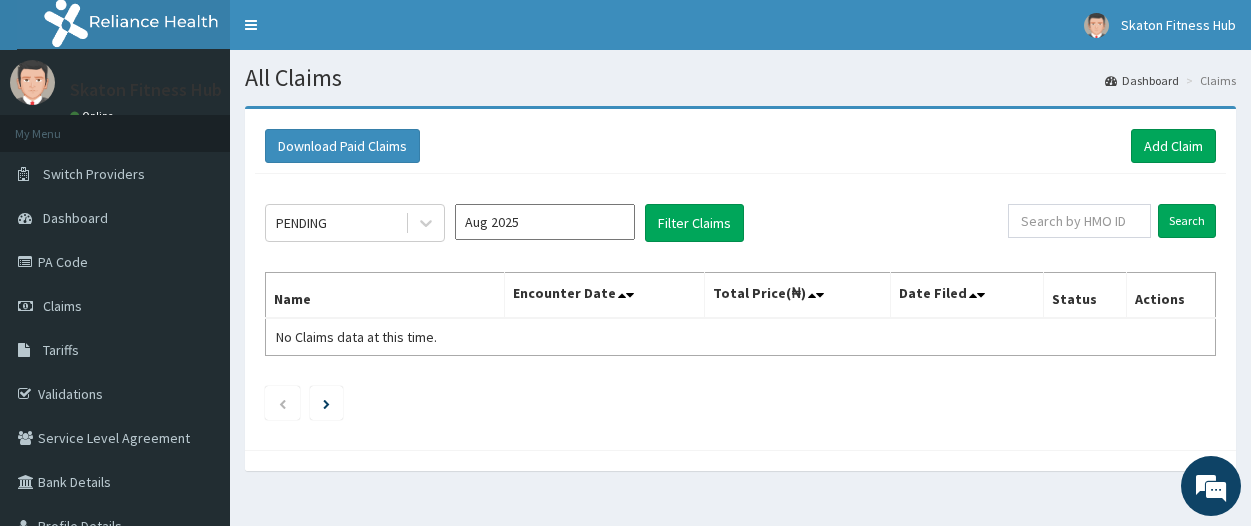 scroll, scrollTop: 0, scrollLeft: 0, axis: both 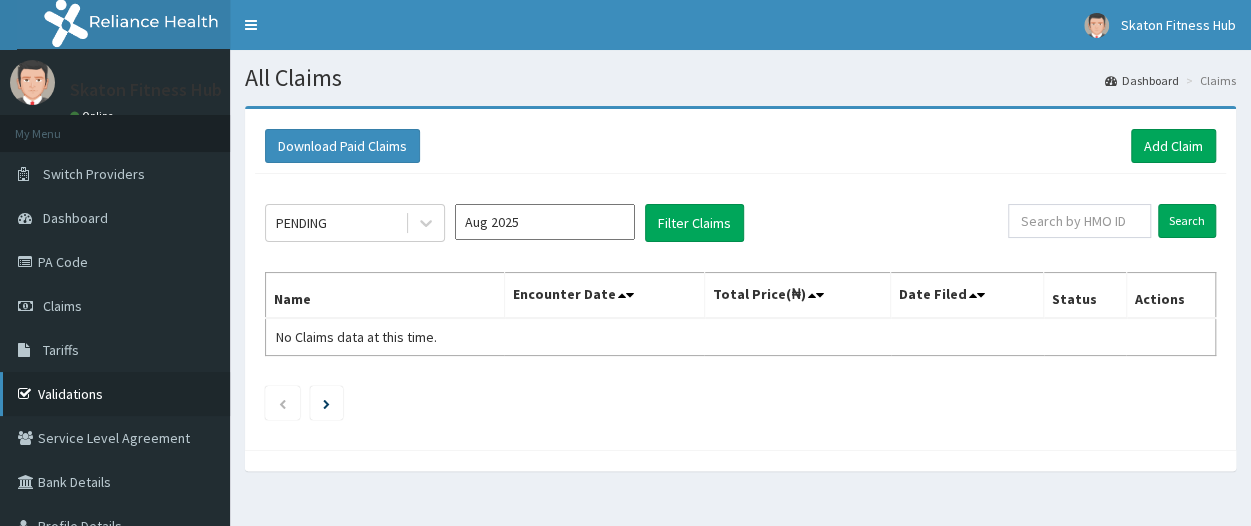 click on "Validations" at bounding box center (115, 394) 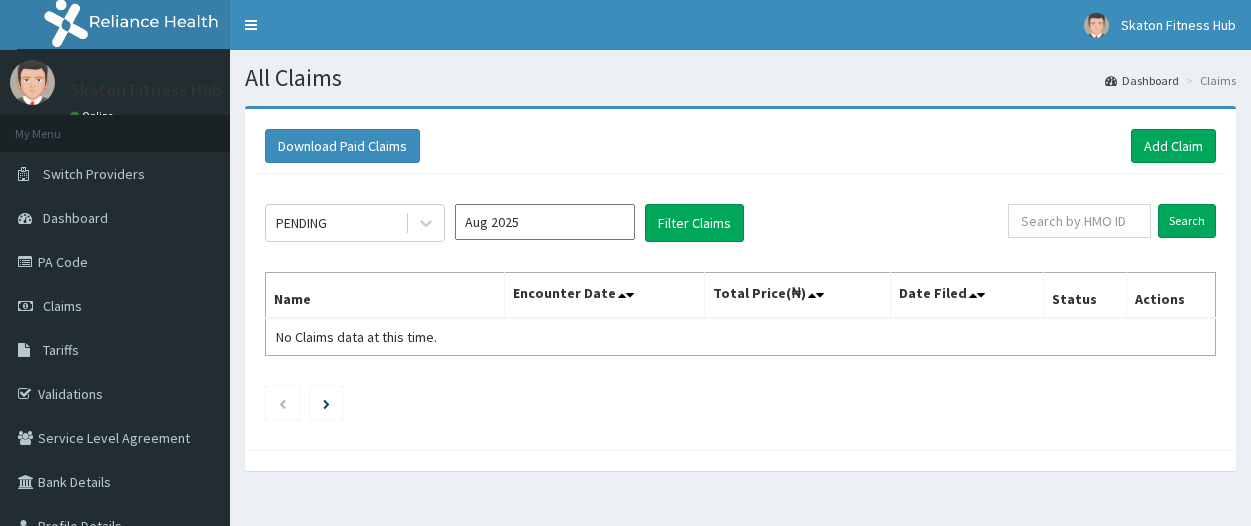 scroll, scrollTop: 0, scrollLeft: 0, axis: both 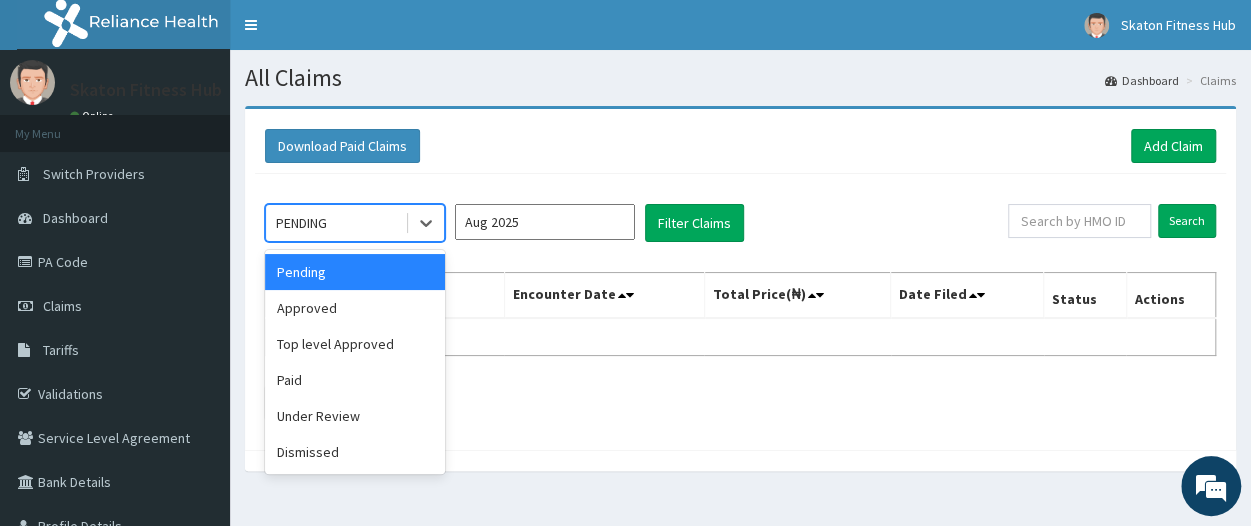 click on "PENDING" at bounding box center [301, 223] 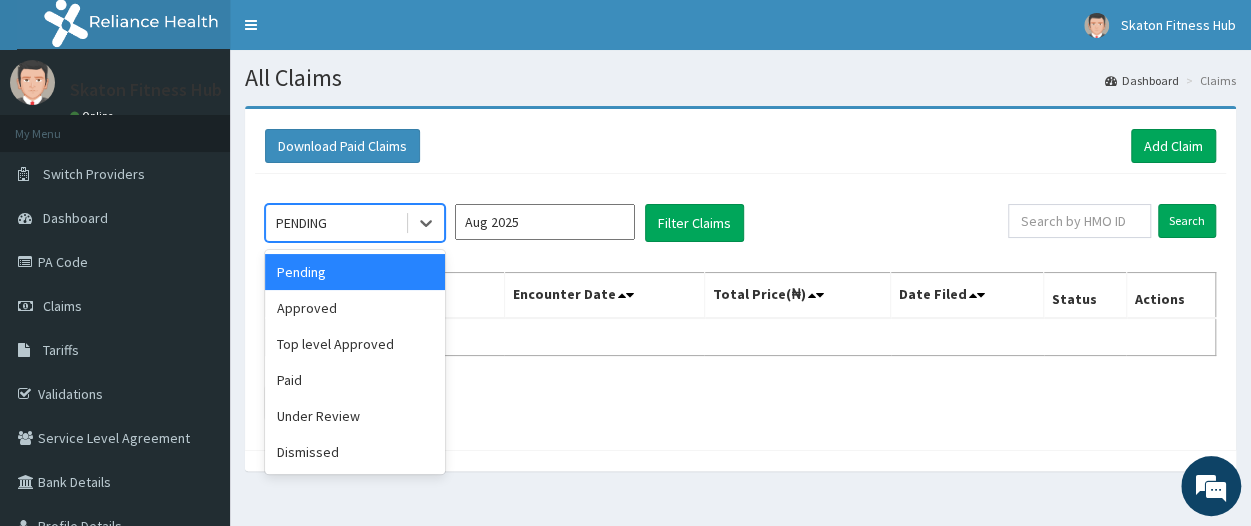 scroll, scrollTop: 0, scrollLeft: 0, axis: both 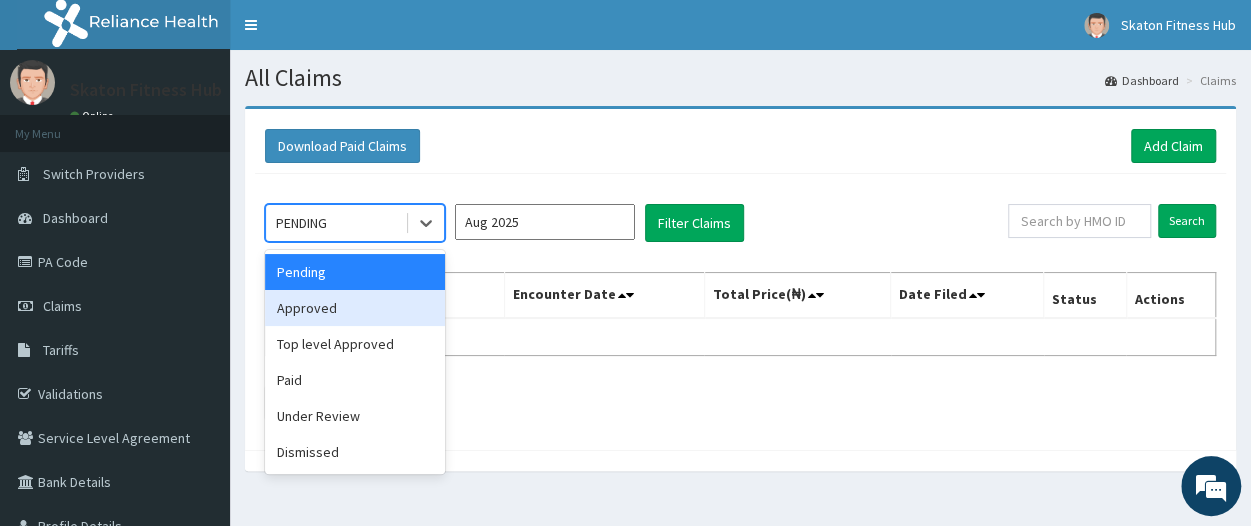 click on "Approved" at bounding box center [355, 308] 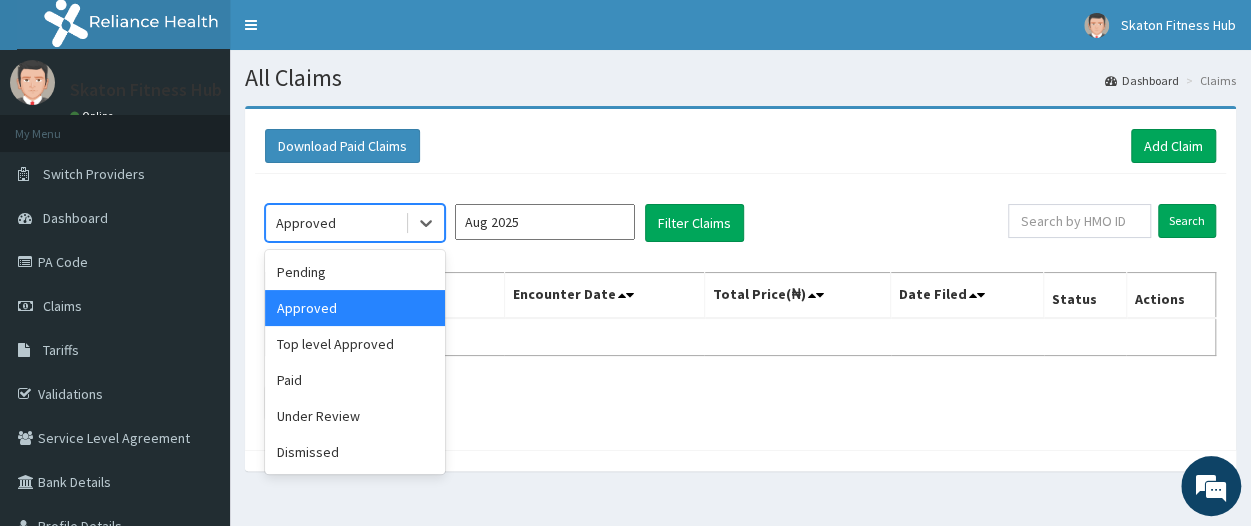 click on "Approved" at bounding box center [335, 223] 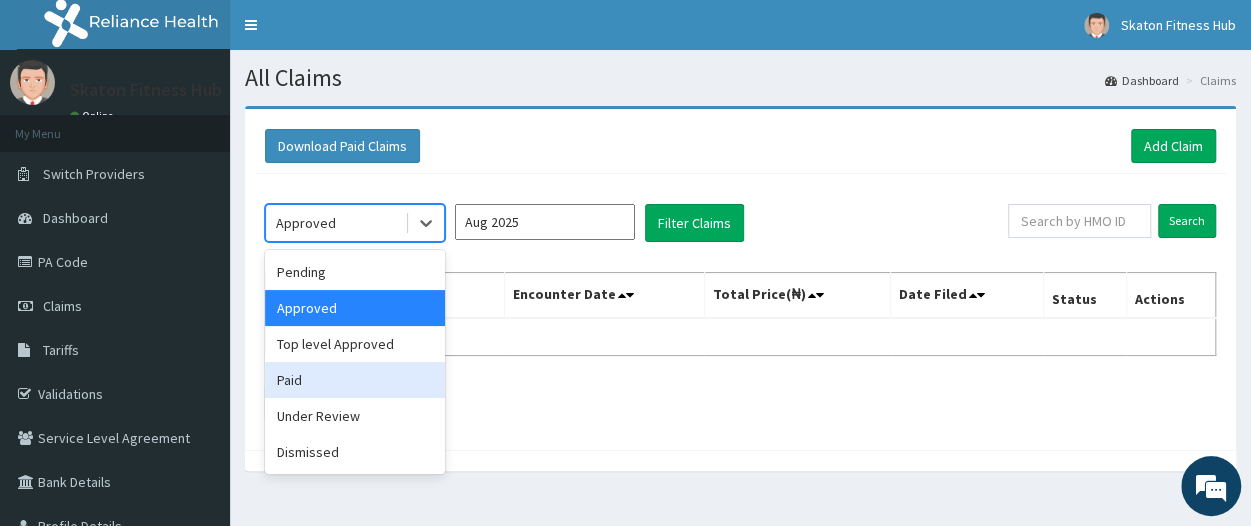 click on "Paid" at bounding box center (355, 380) 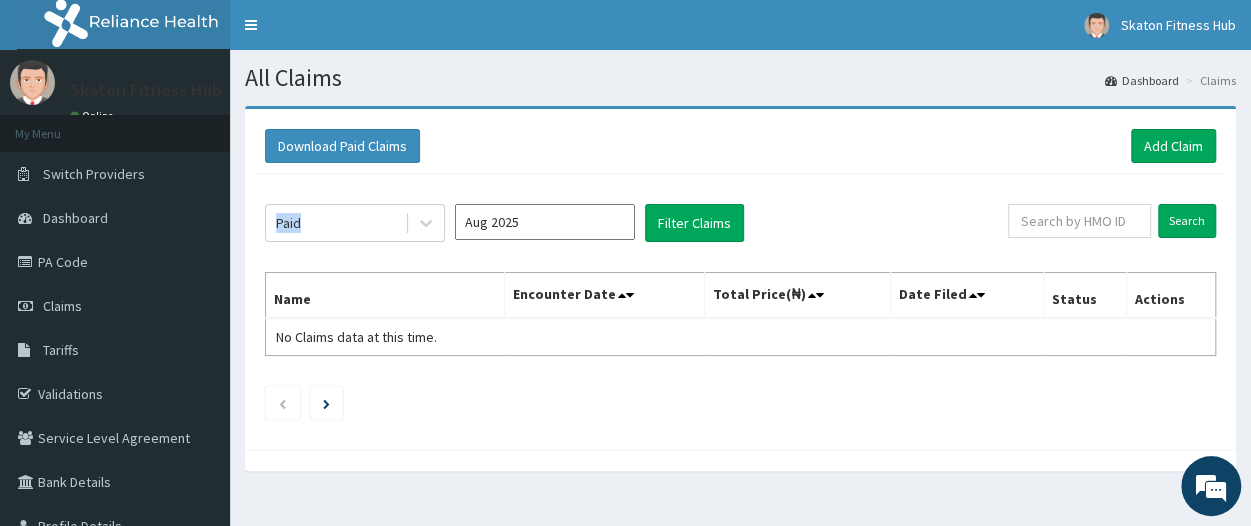 drag, startPoint x: 540, startPoint y: 251, endPoint x: 540, endPoint y: 236, distance: 15 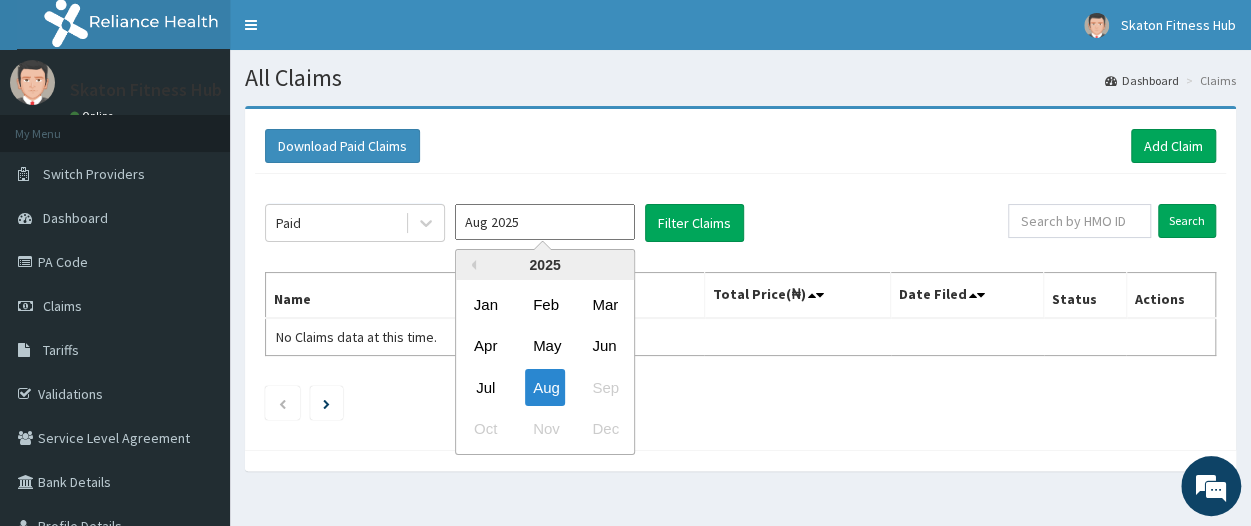click on "Aug 2025" at bounding box center (545, 222) 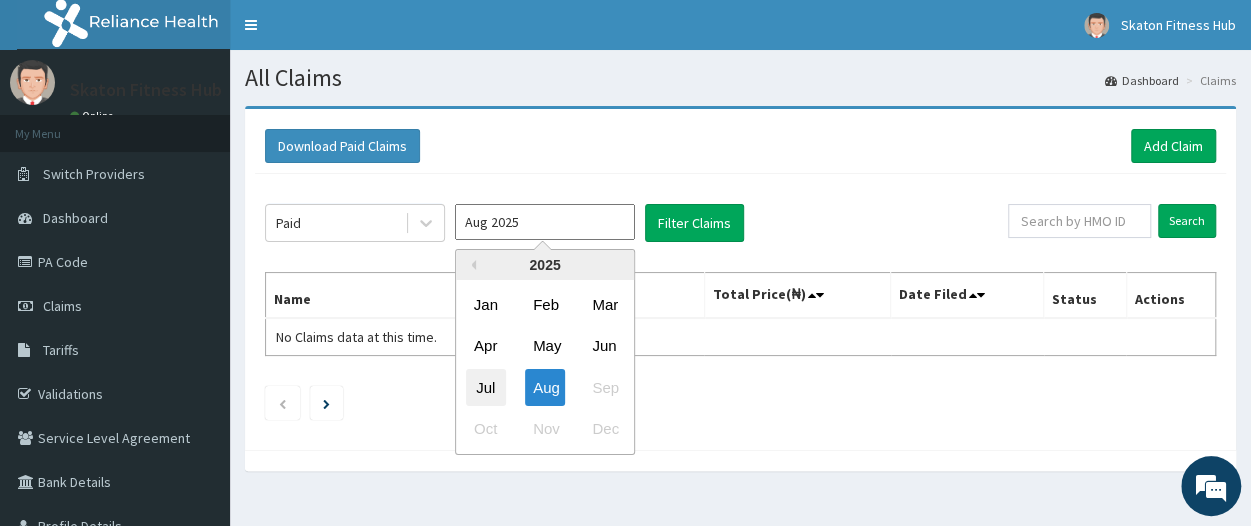 click on "Jul" at bounding box center [486, 387] 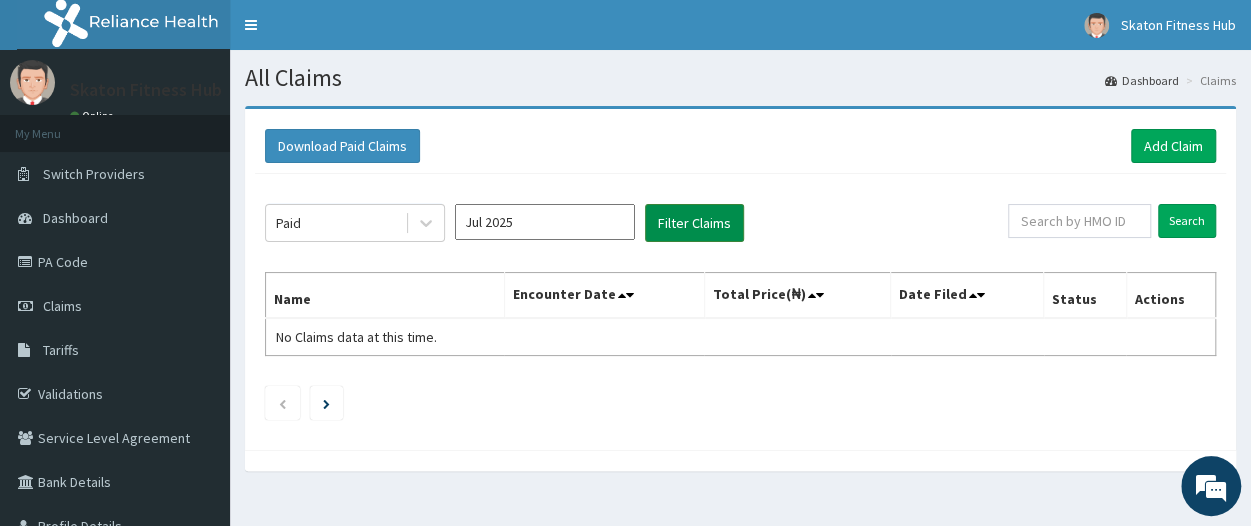 click on "Filter Claims" at bounding box center [694, 223] 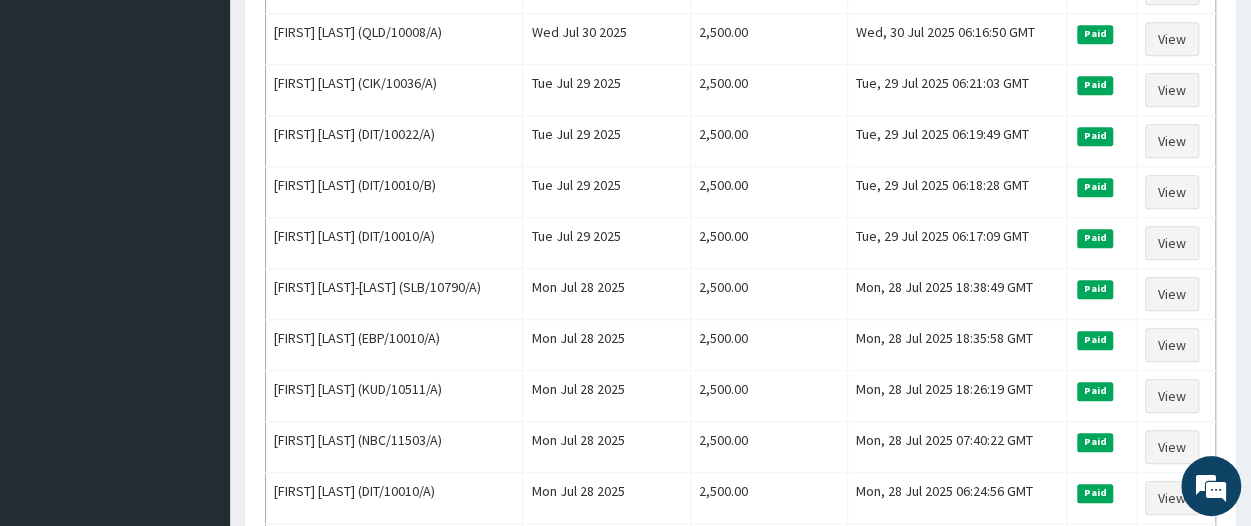scroll, scrollTop: 765, scrollLeft: 0, axis: vertical 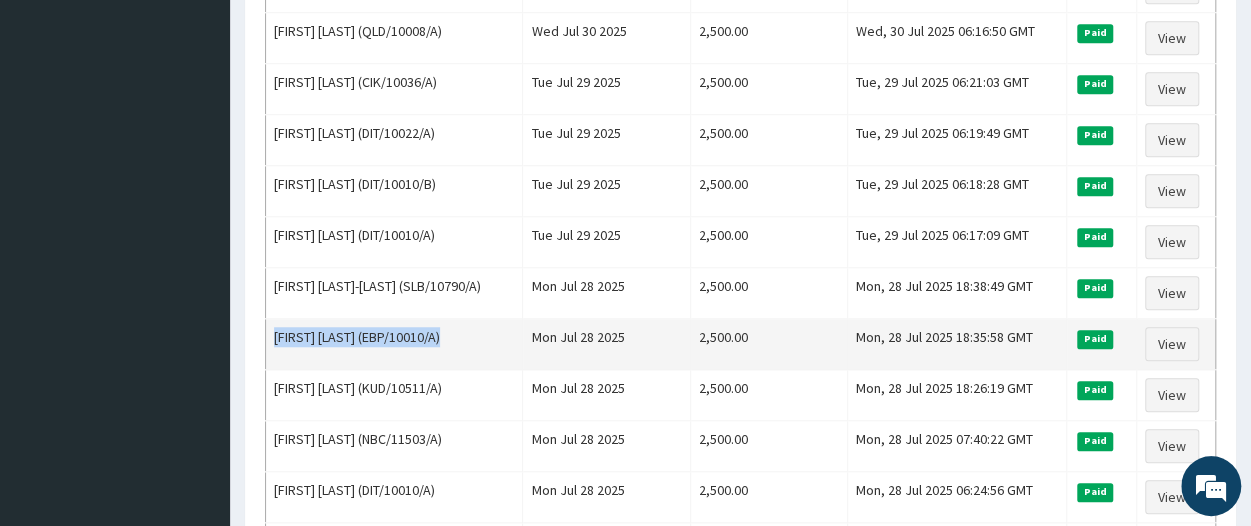 drag, startPoint x: 482, startPoint y: 320, endPoint x: 267, endPoint y: 329, distance: 215.1883 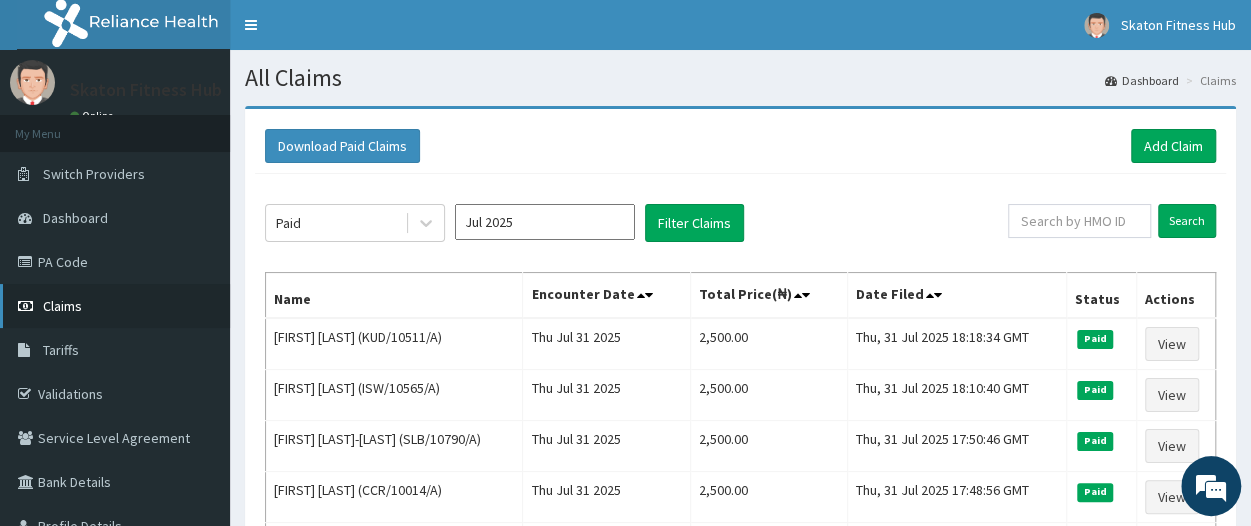 click on "Claims" at bounding box center [62, 306] 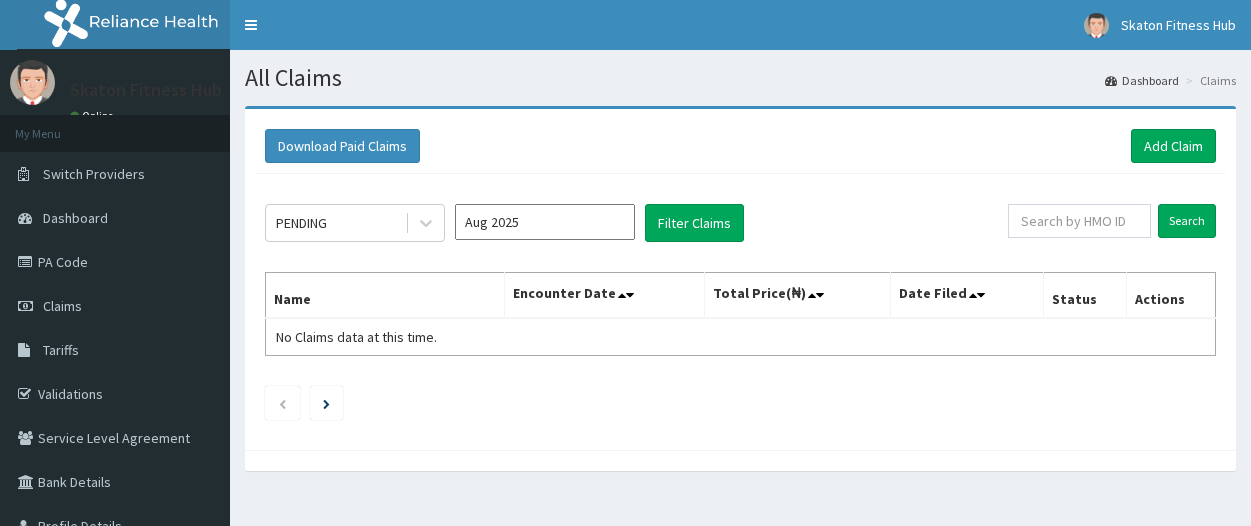 scroll, scrollTop: 0, scrollLeft: 0, axis: both 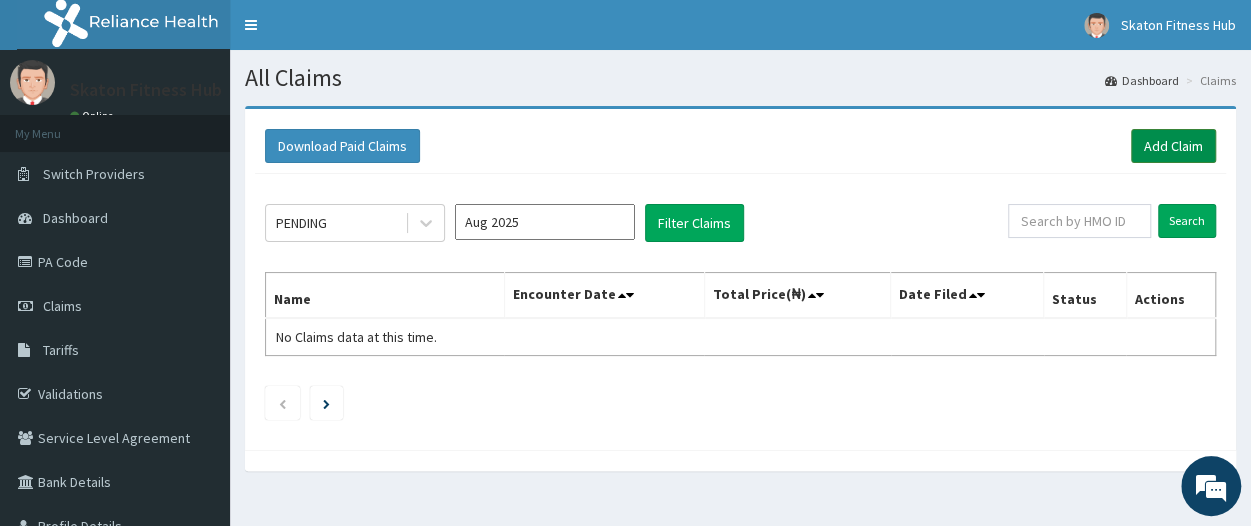 click on "Add Claim" at bounding box center [1173, 146] 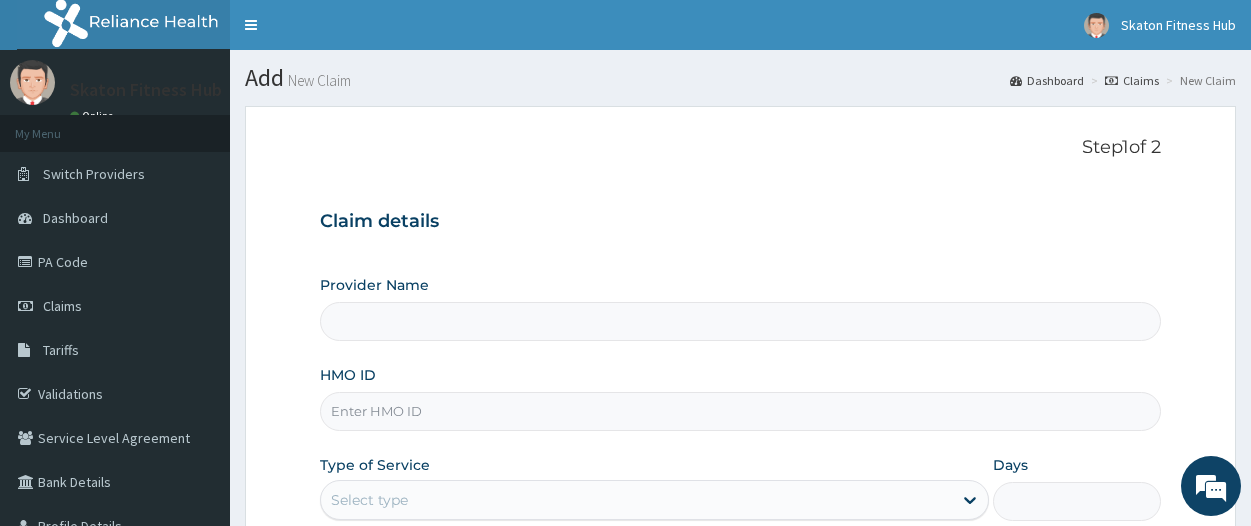 scroll, scrollTop: 0, scrollLeft: 0, axis: both 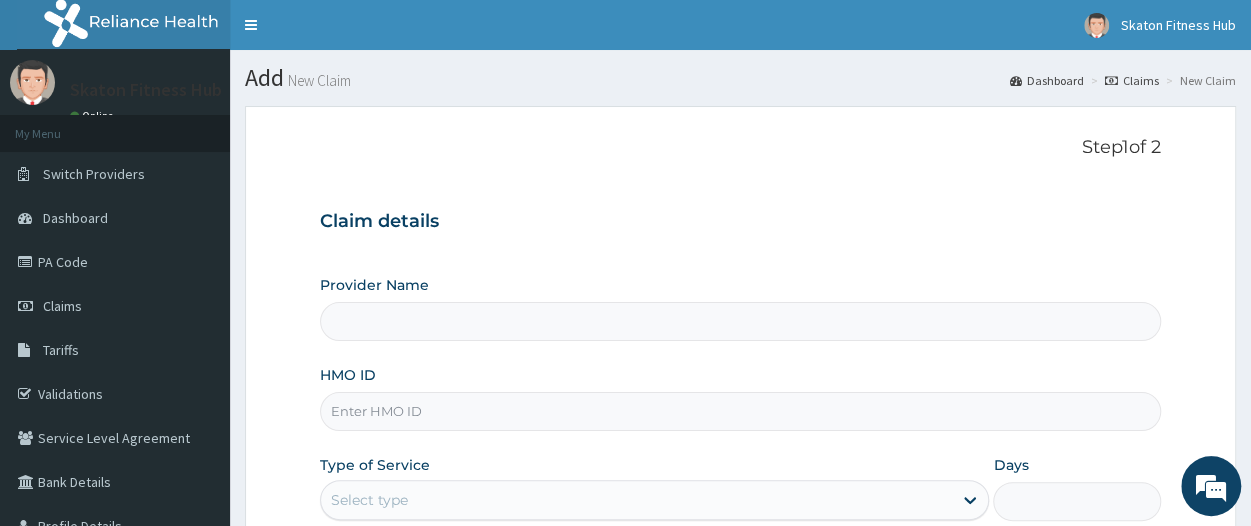 click on "Provider Name" at bounding box center (740, 321) 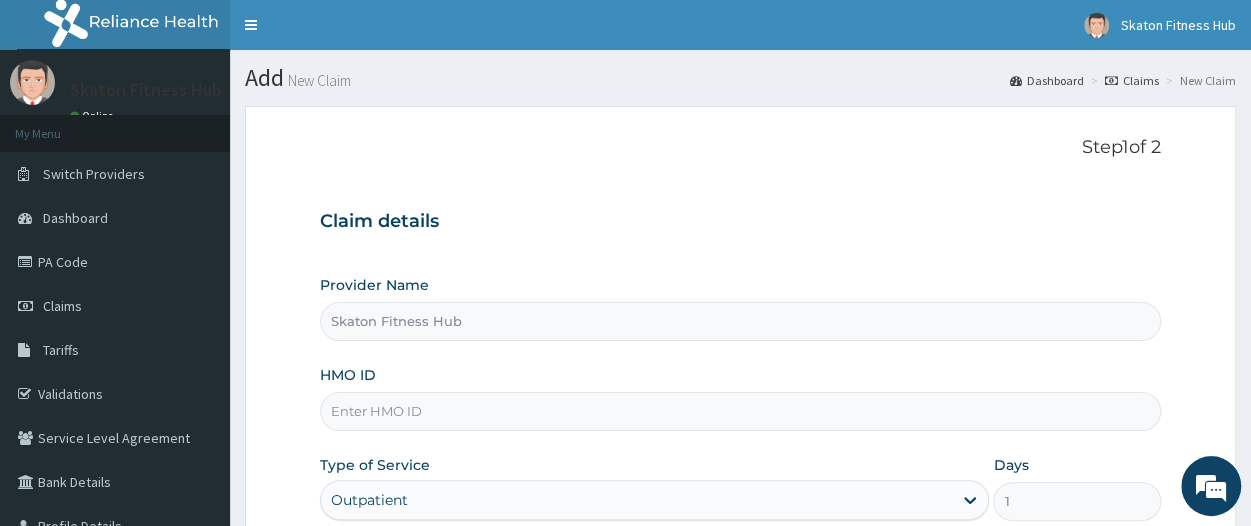 click on "HMO ID" at bounding box center [740, 411] 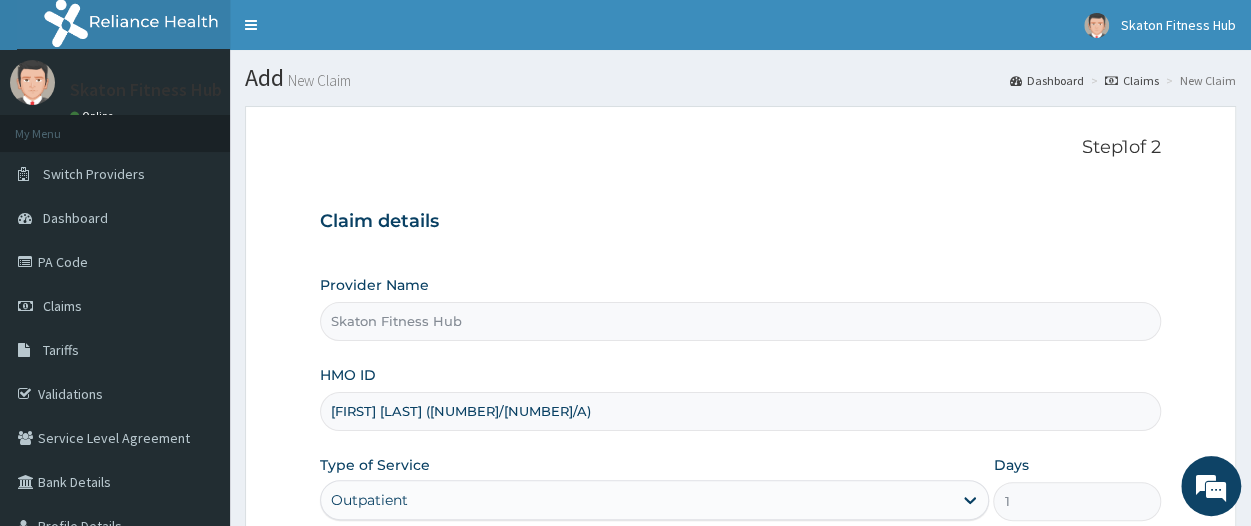 click on "VICTOR ILEBODE (EBP/10010/A)" at bounding box center (740, 411) 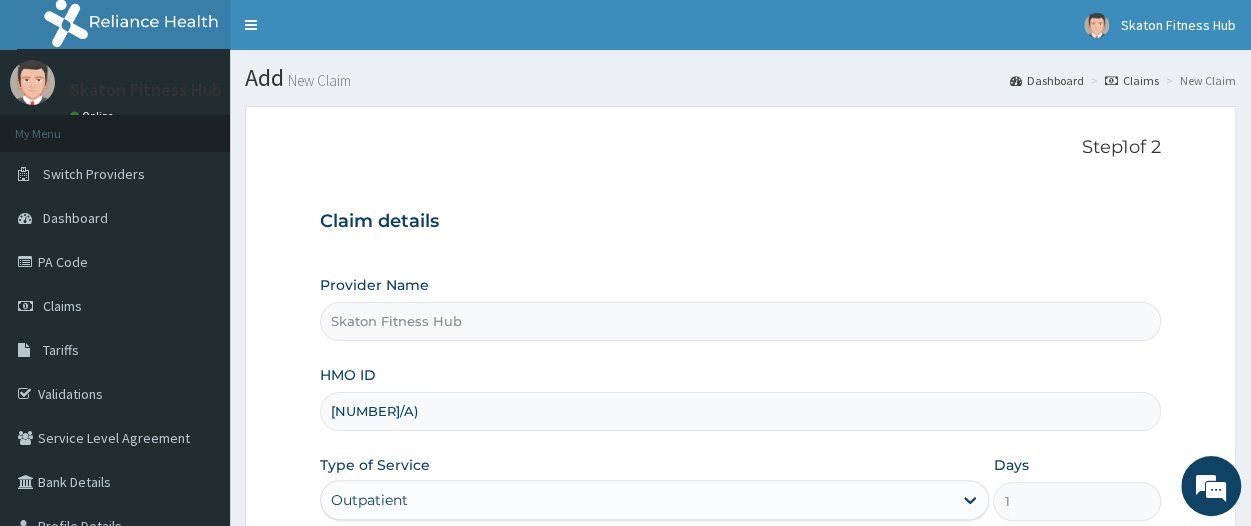 click on "EBP/10010/A)" at bounding box center (740, 411) 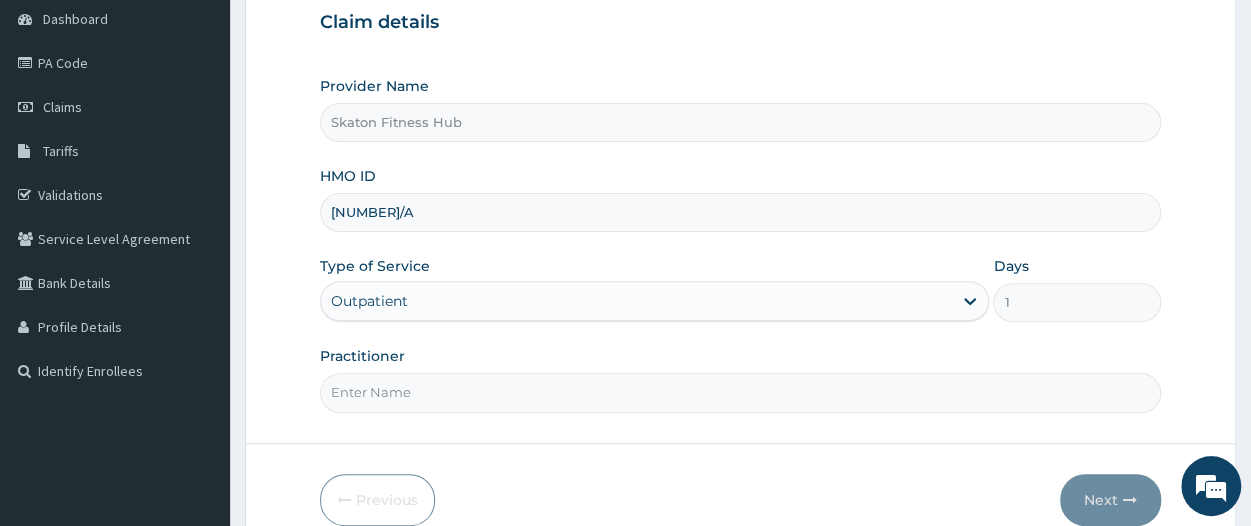 scroll, scrollTop: 205, scrollLeft: 0, axis: vertical 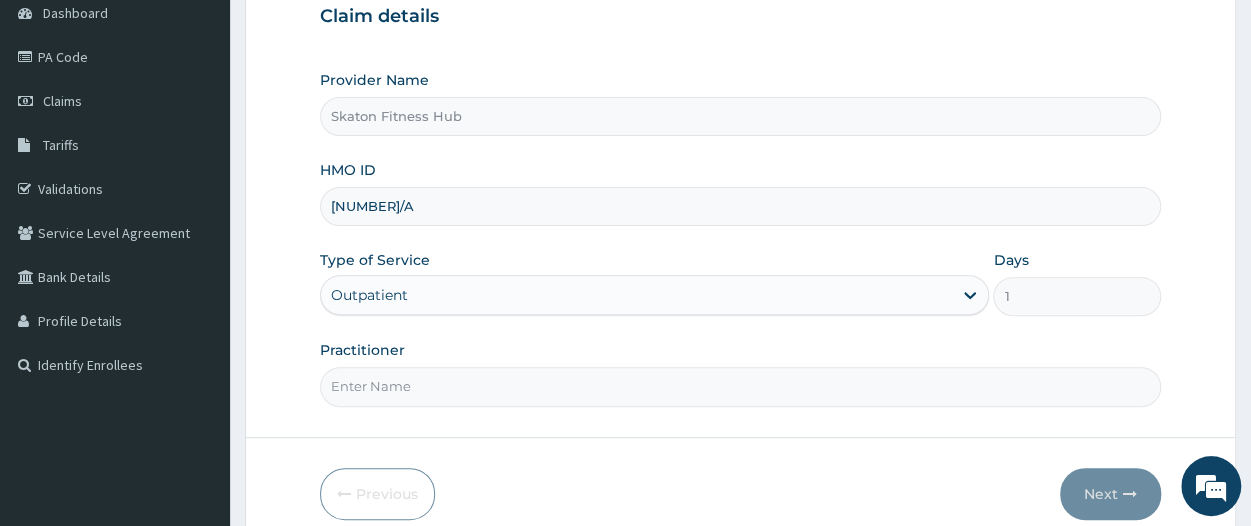 type on "EBP/10010/A" 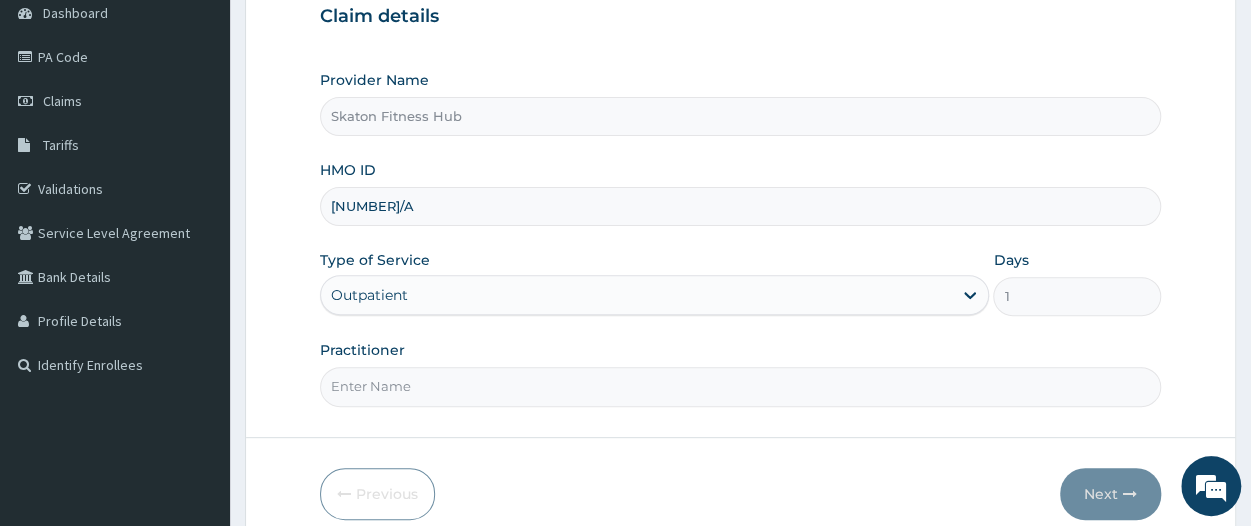 paste on "VICTOR ILEBODE (EBP/10010/A)" 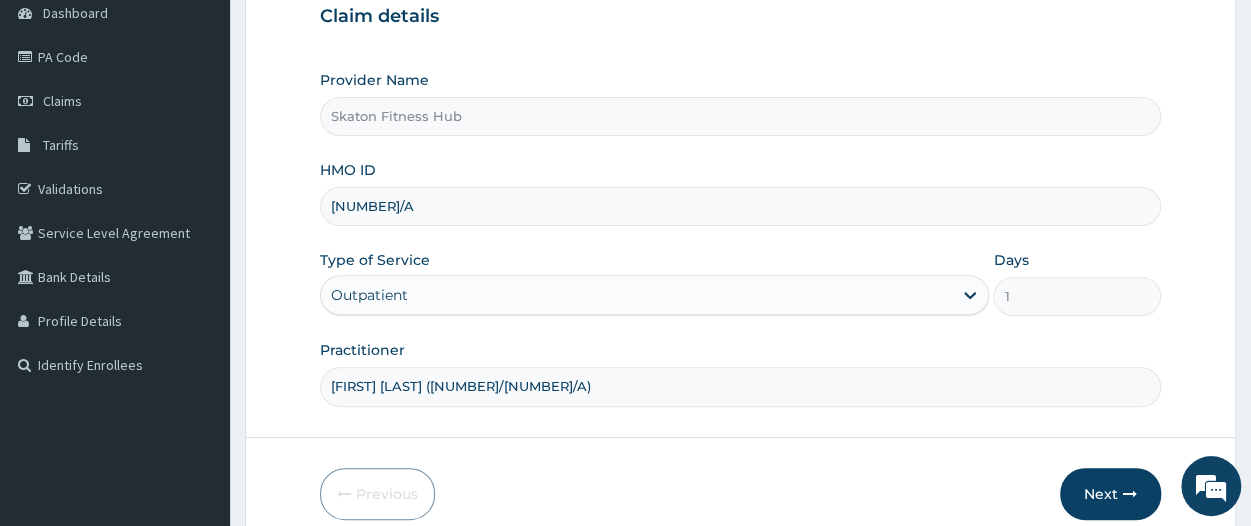 drag, startPoint x: 445, startPoint y: 378, endPoint x: 560, endPoint y: 385, distance: 115.212845 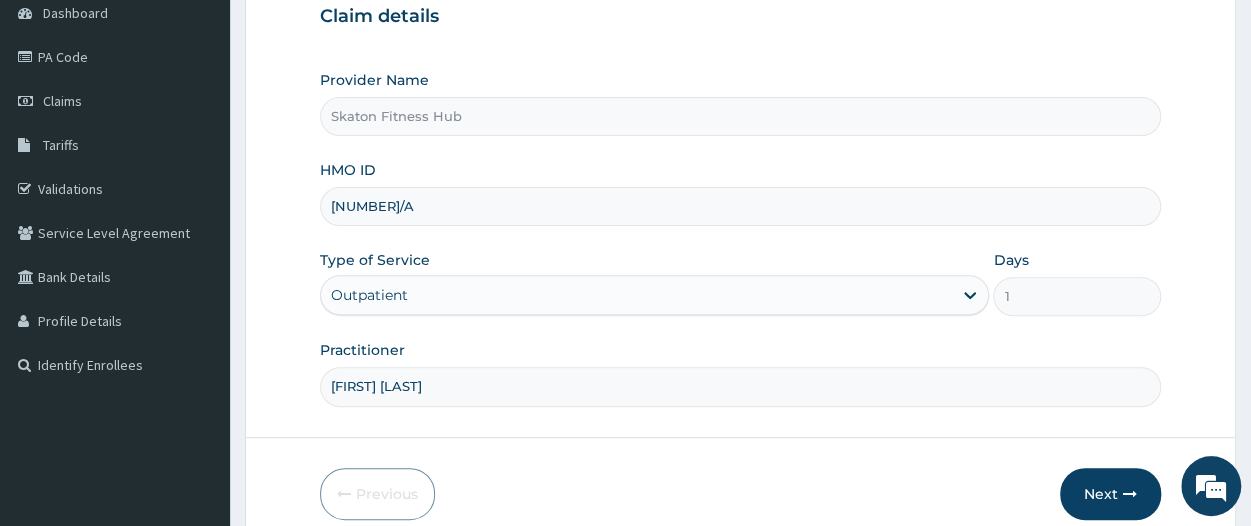 scroll, scrollTop: 292, scrollLeft: 0, axis: vertical 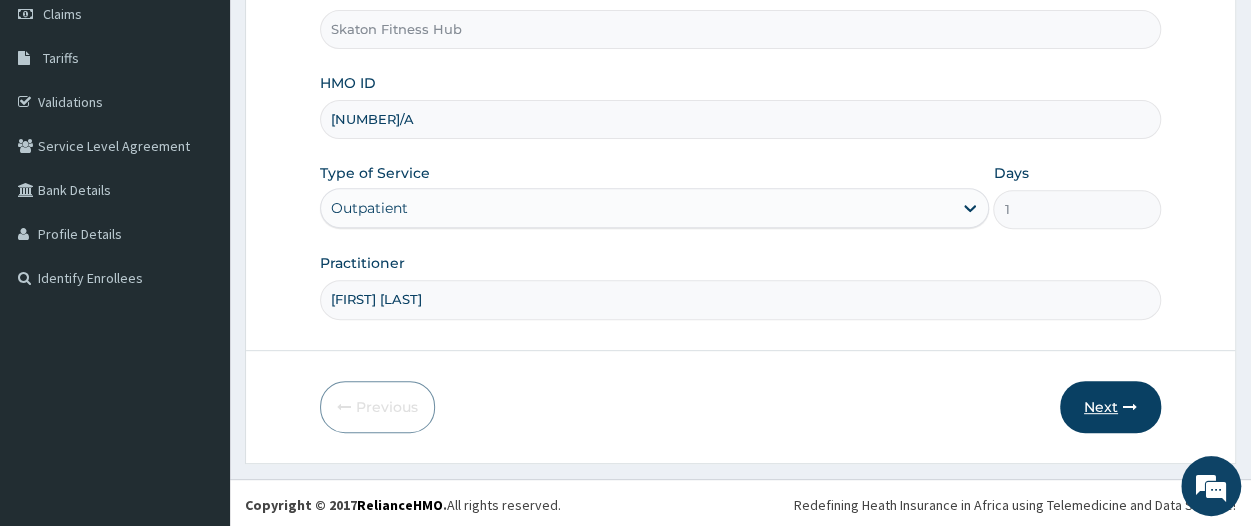 type on "VICTOR ILEBODE" 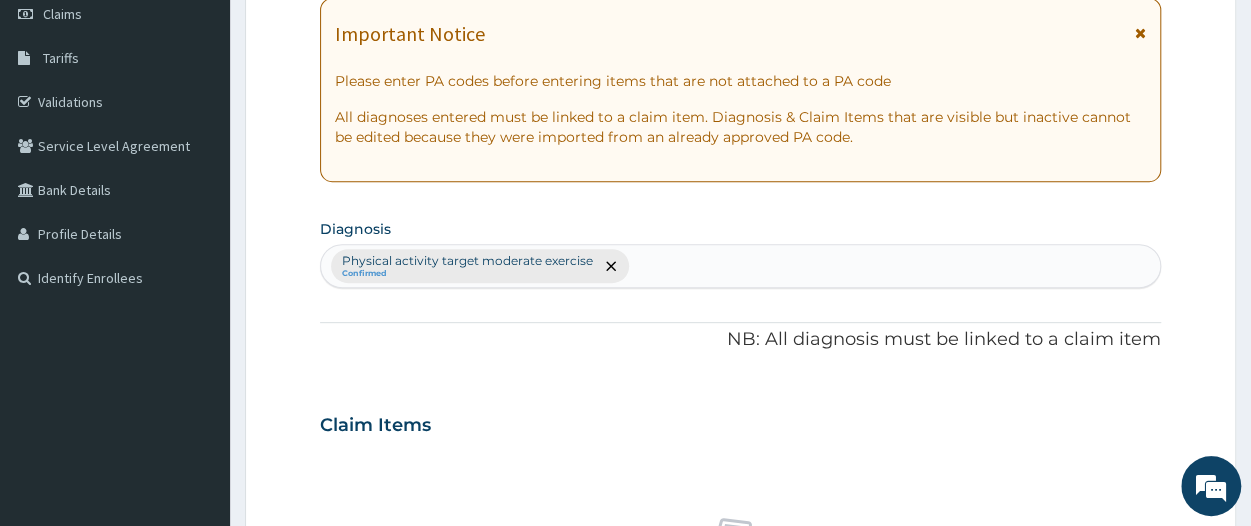 scroll, scrollTop: 0, scrollLeft: 0, axis: both 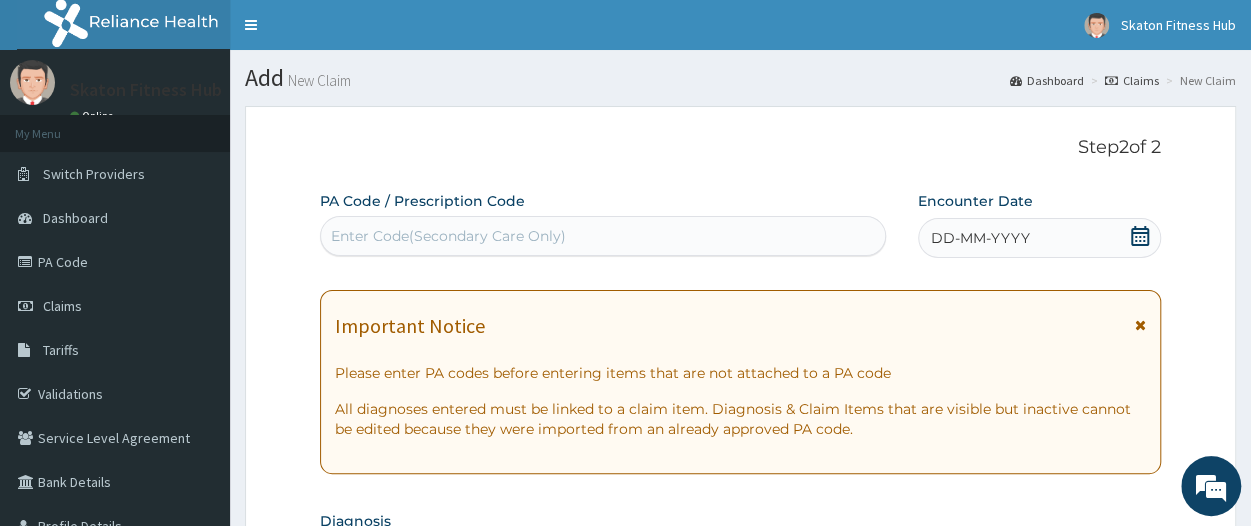 click on "Enter Code(Secondary Care Only)" at bounding box center [448, 236] 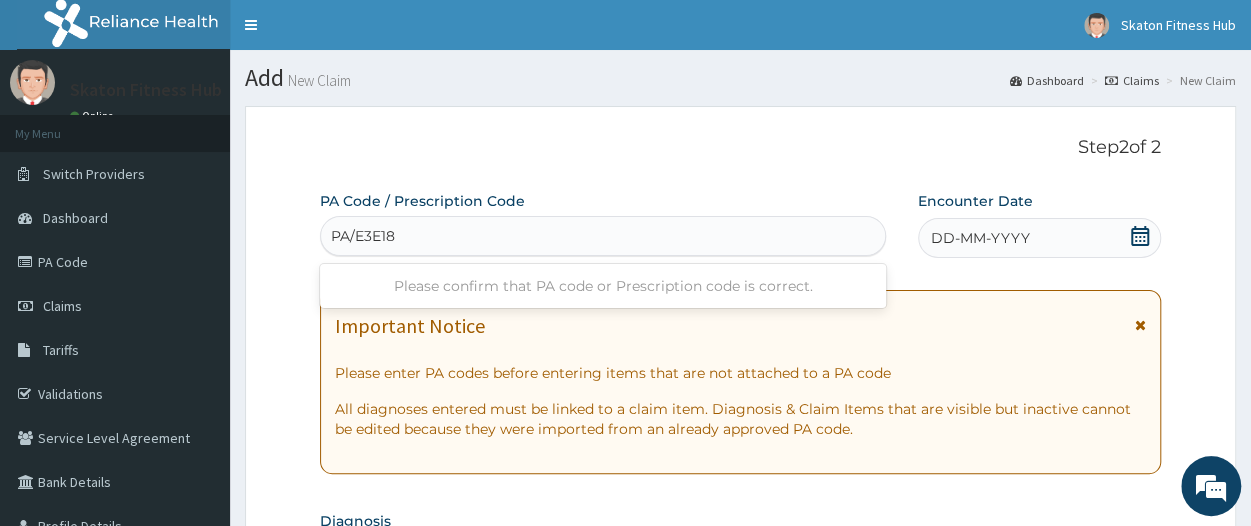 type on "PA/E3E18B" 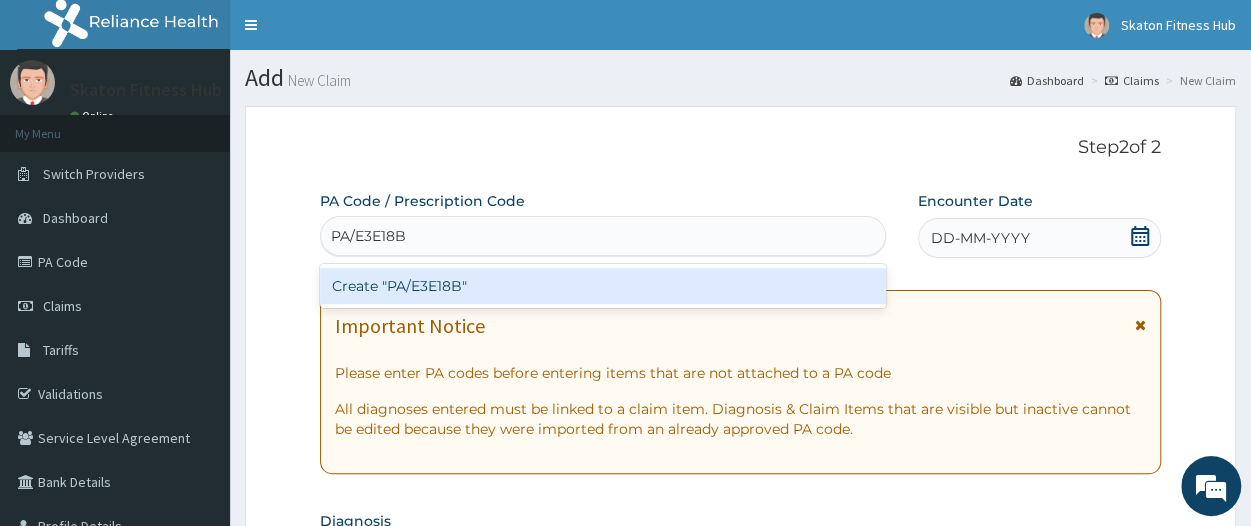 click on "Create "PA/E3E18B"" at bounding box center (603, 286) 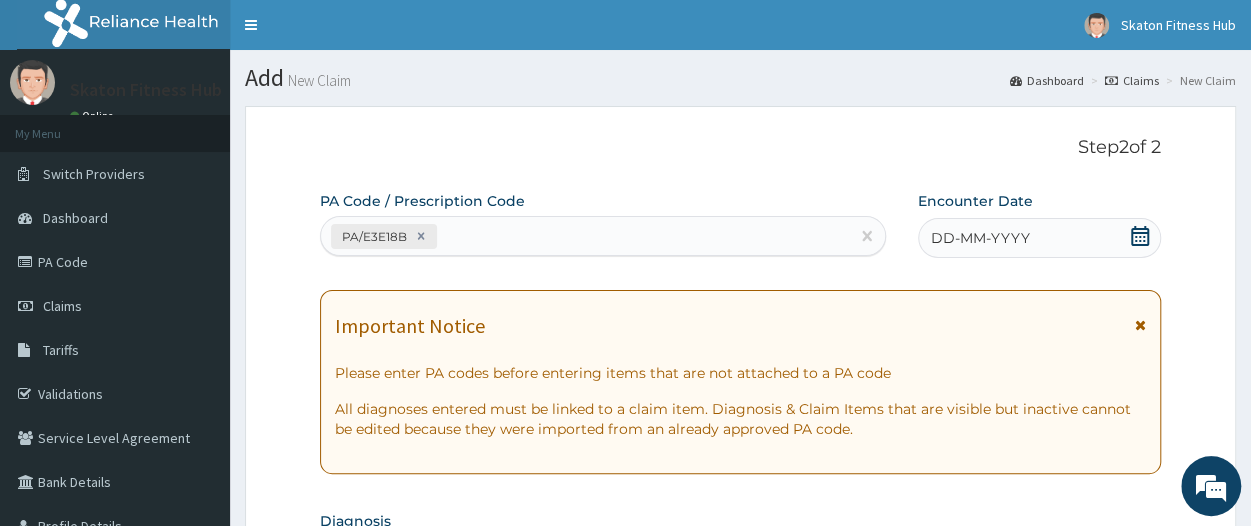 click 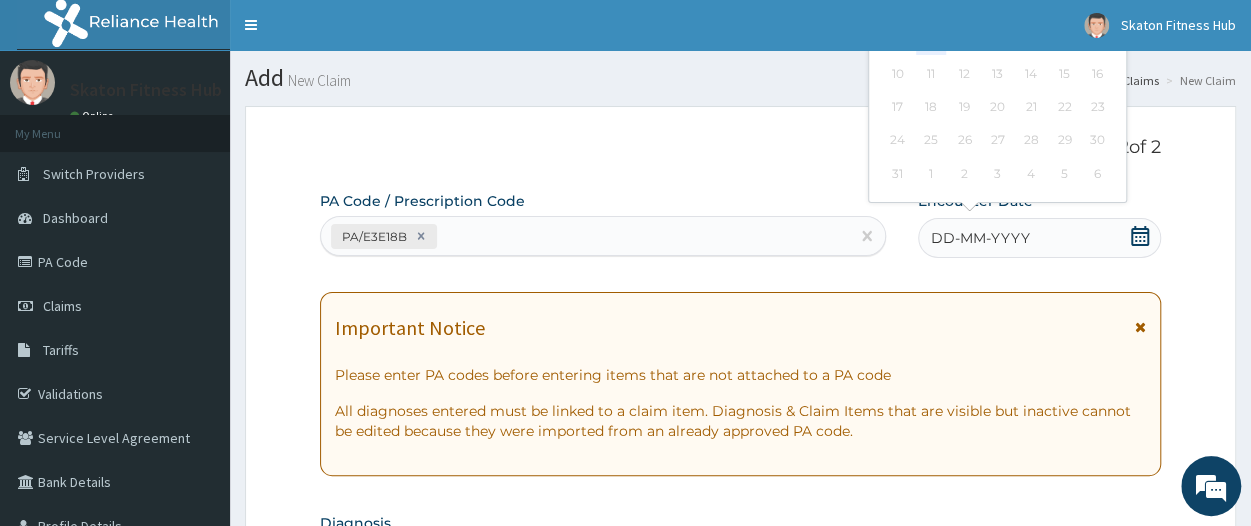 click on "4" at bounding box center [931, 41] 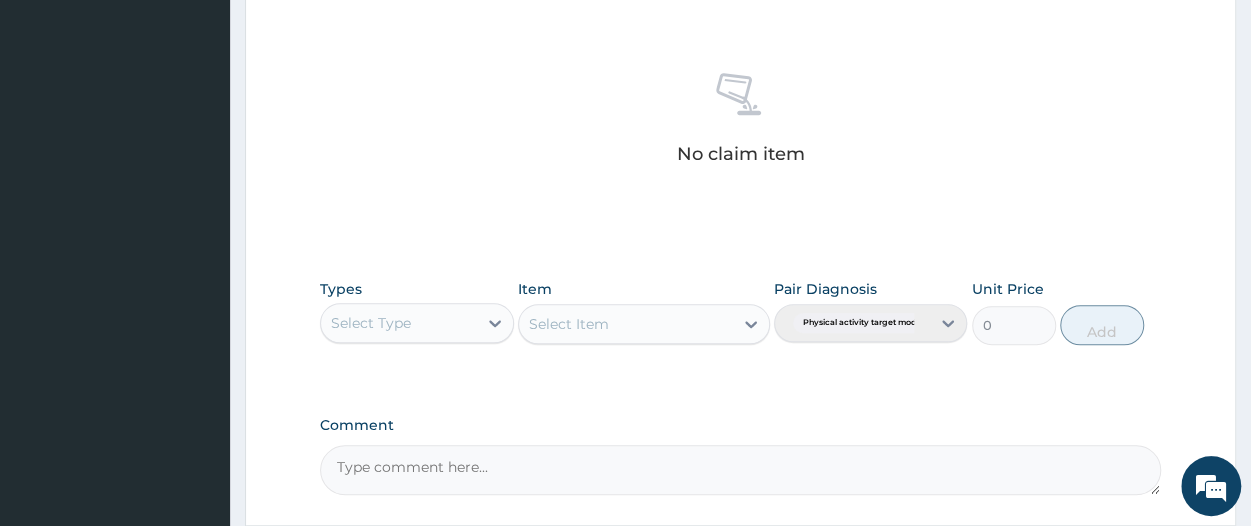 scroll, scrollTop: 912, scrollLeft: 0, axis: vertical 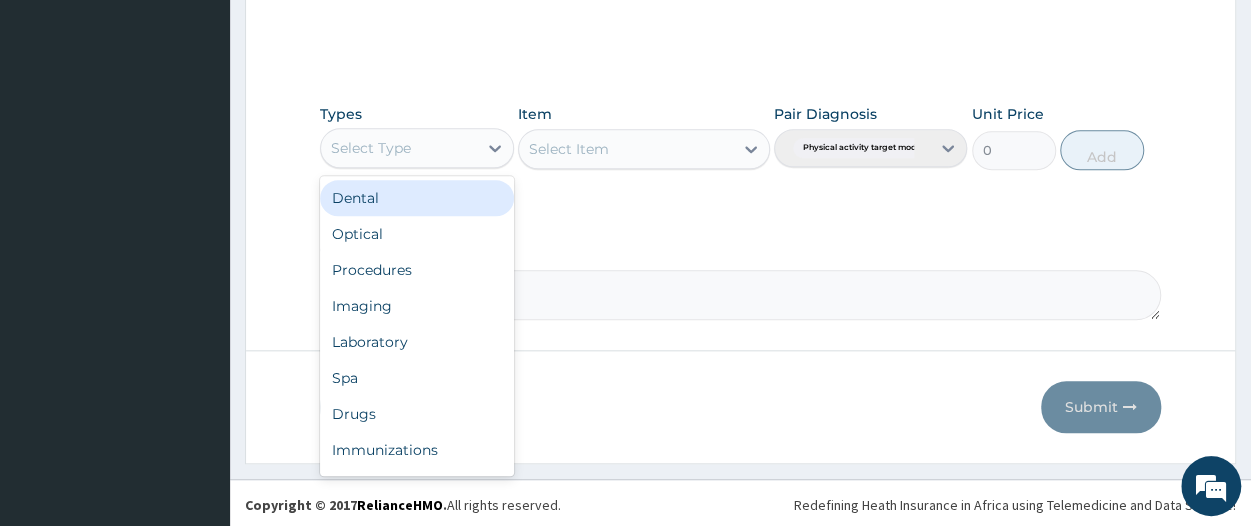 click on "Select Type" at bounding box center (398, 148) 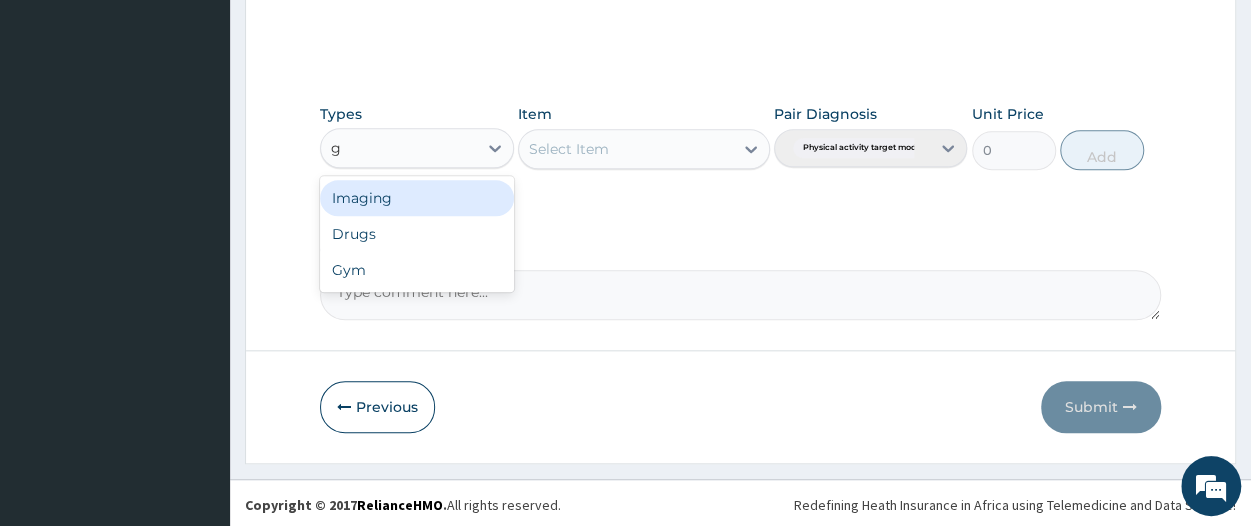 type on "gy" 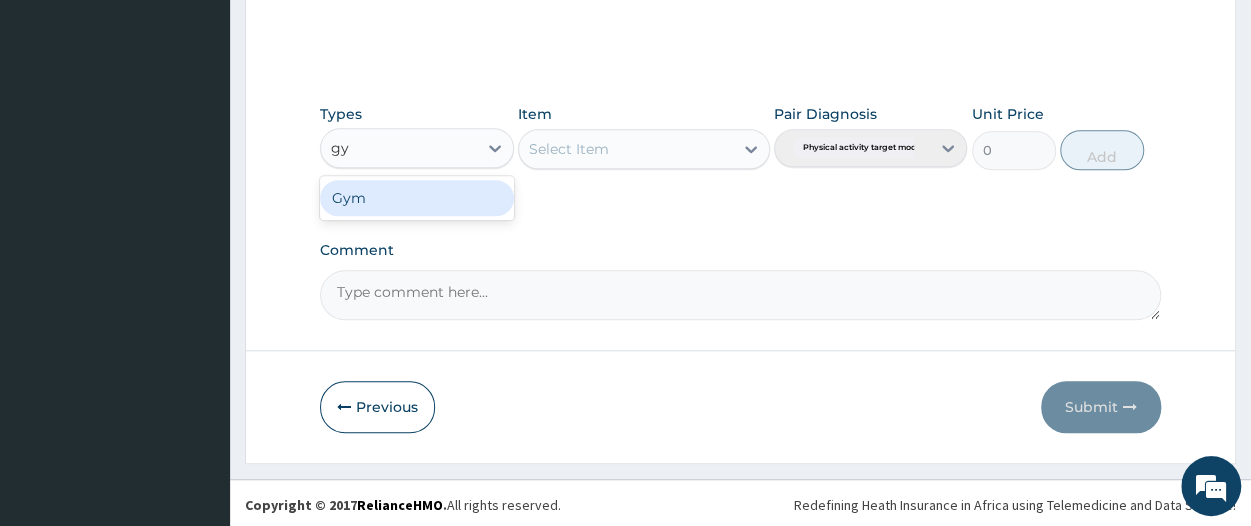 click on "Gym" at bounding box center [416, 198] 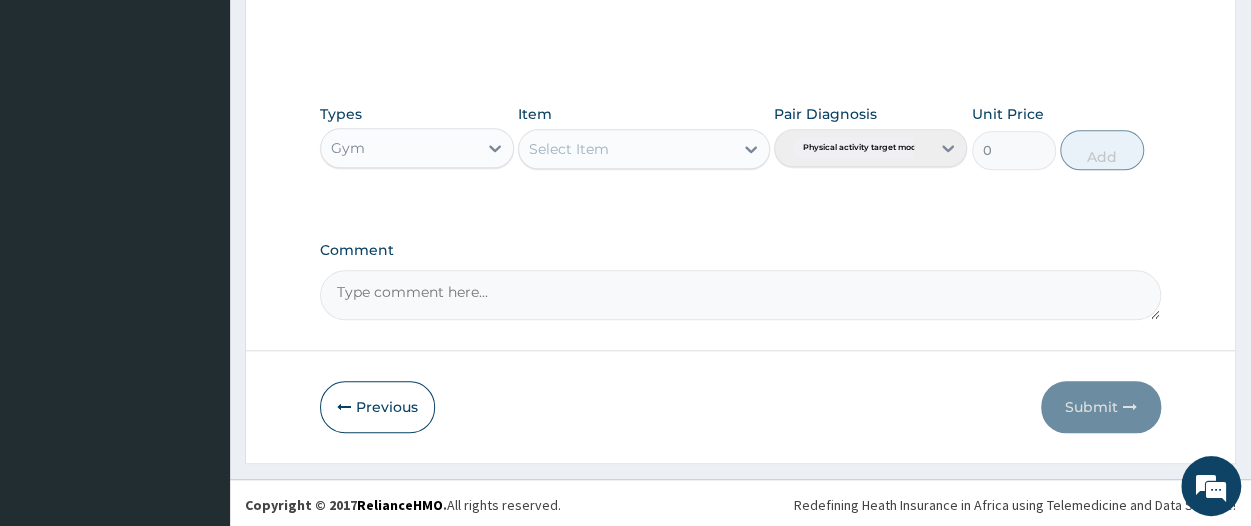 click on "Select Item" at bounding box center (644, 149) 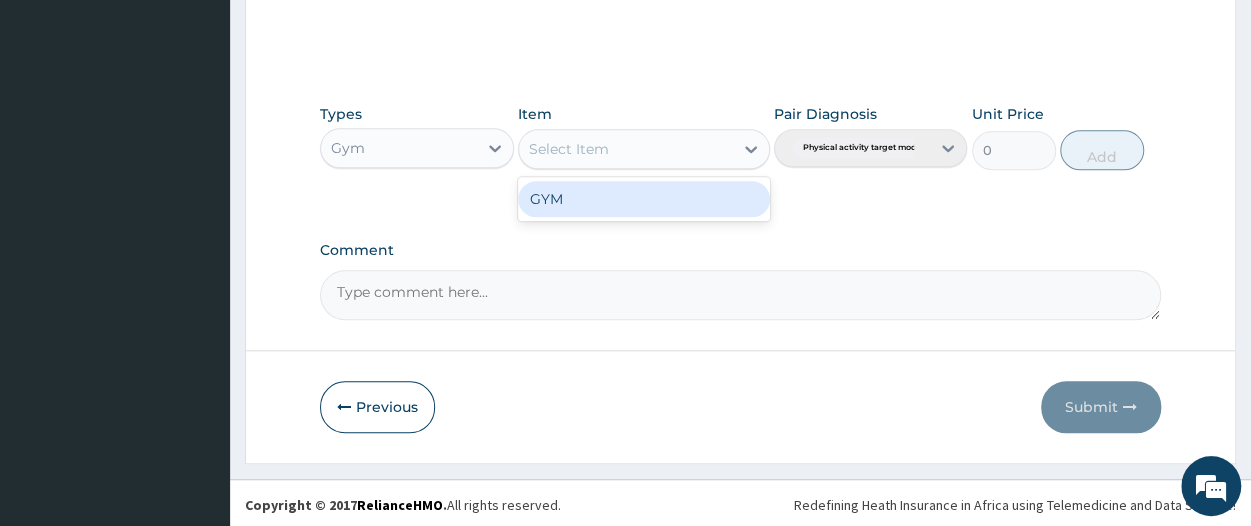 click on "Select Item" at bounding box center [569, 149] 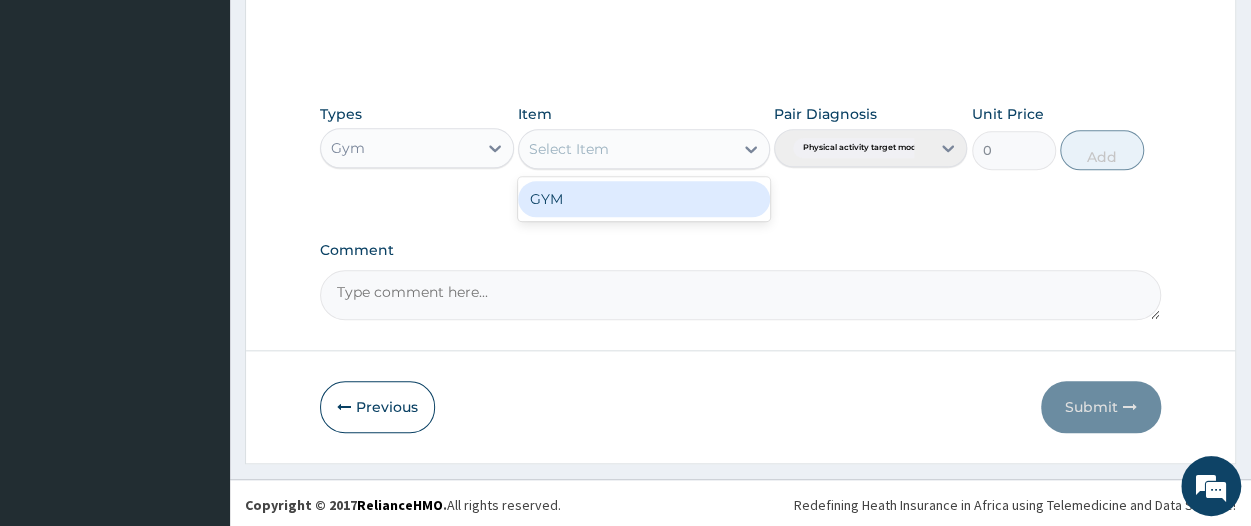 click on "GYM" at bounding box center [644, 199] 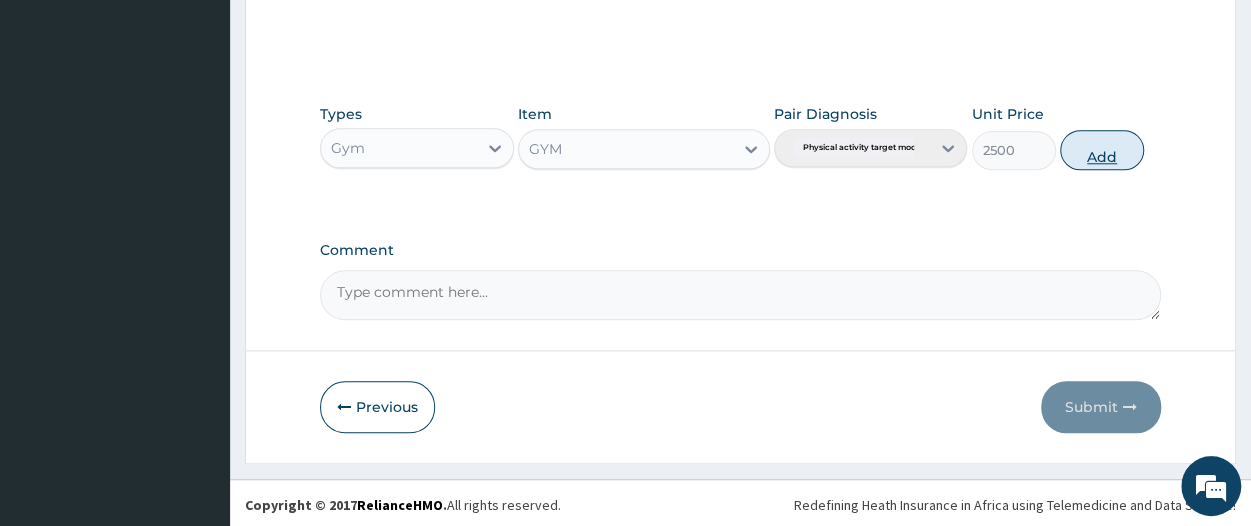 click on "Add" at bounding box center (1102, 150) 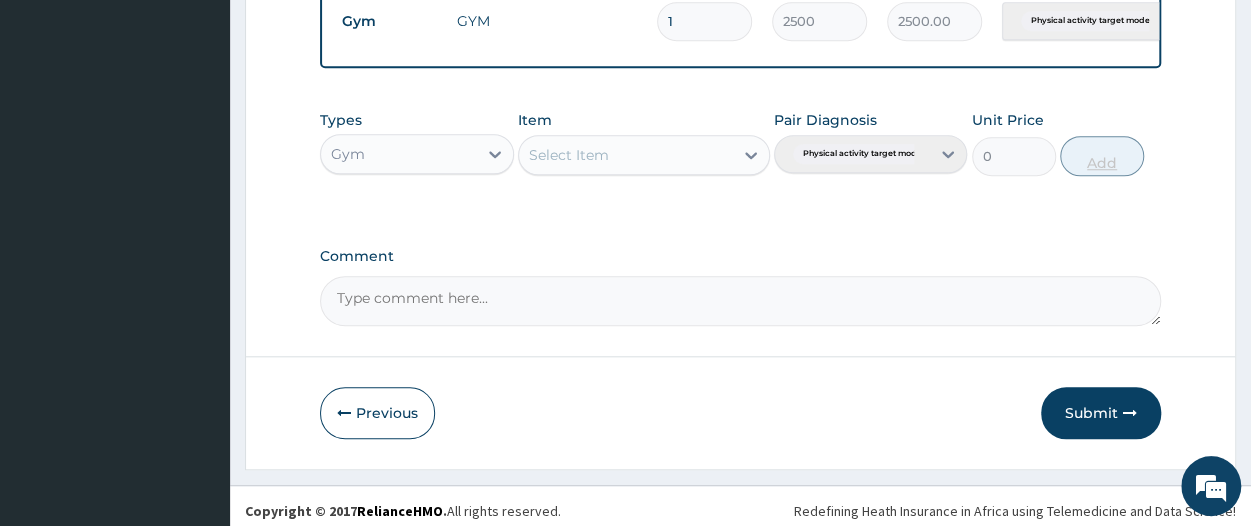 scroll, scrollTop: 833, scrollLeft: 0, axis: vertical 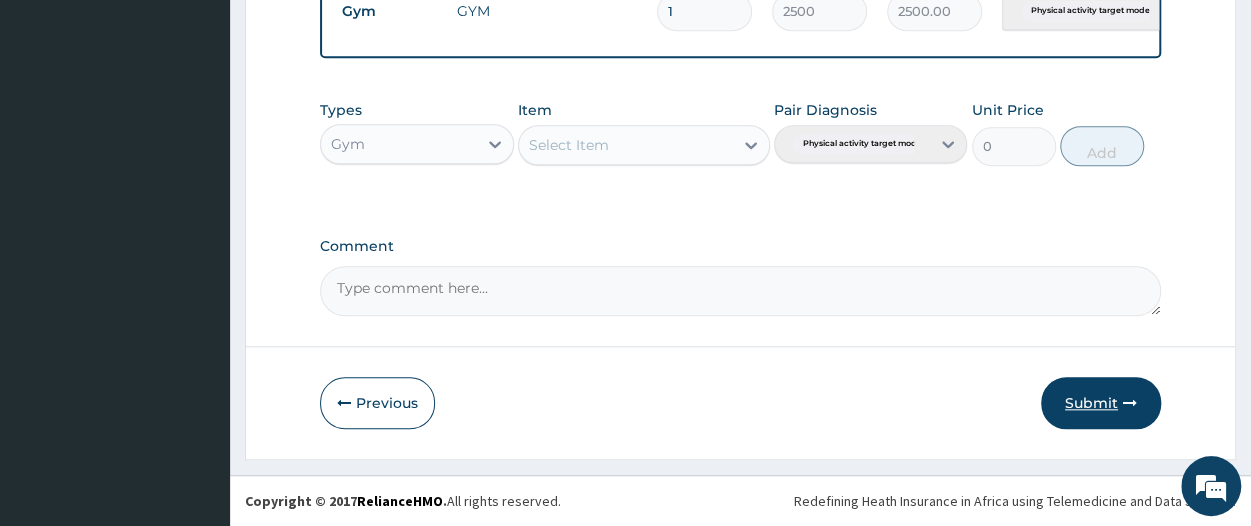 click on "Submit" at bounding box center [1101, 403] 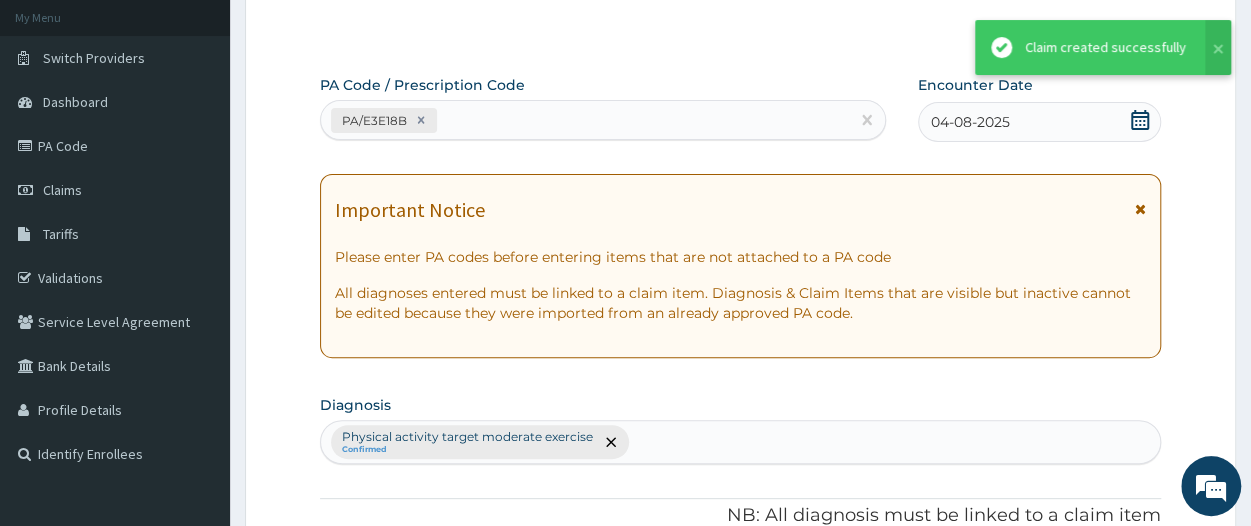 scroll, scrollTop: 833, scrollLeft: 0, axis: vertical 